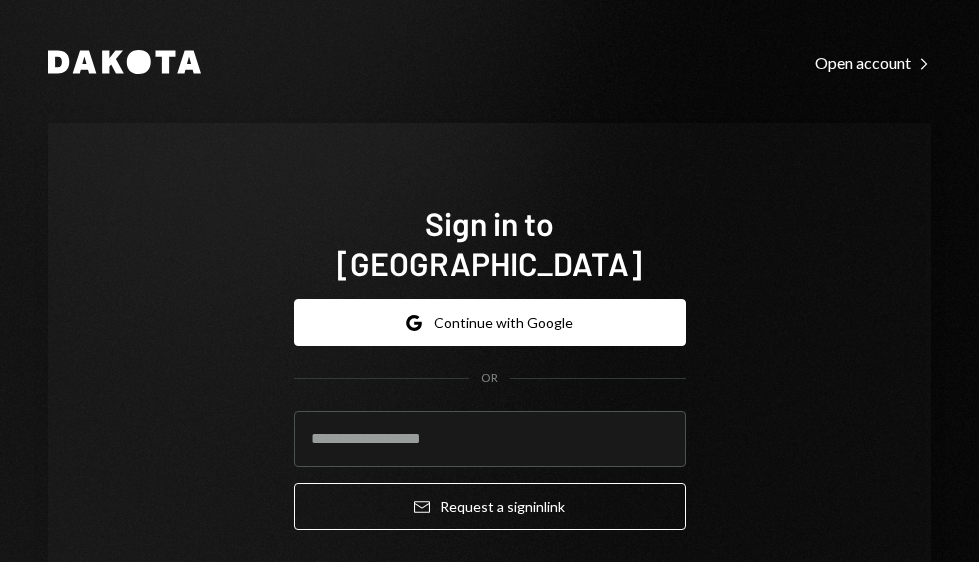 scroll, scrollTop: 0, scrollLeft: 0, axis: both 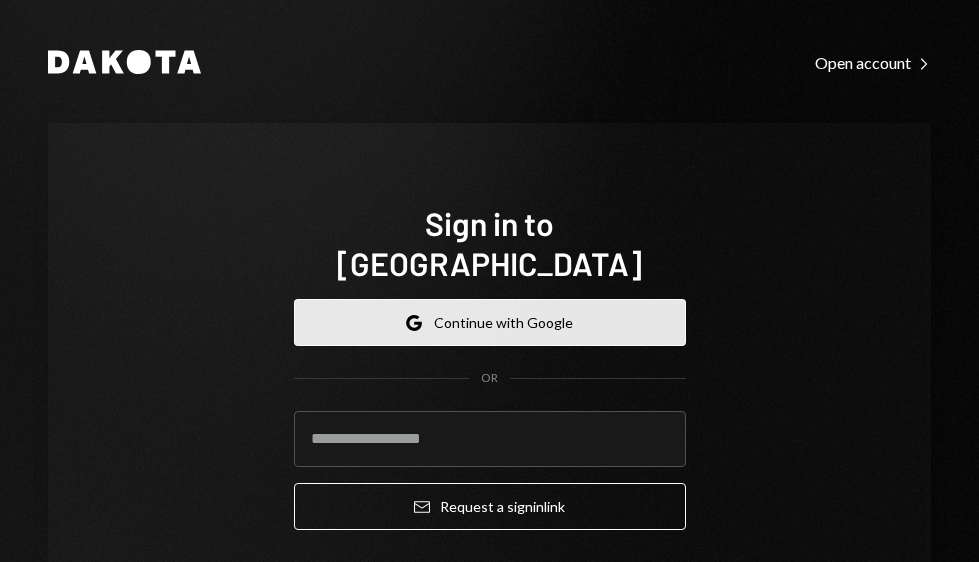 click on "Google  Continue with Google" at bounding box center [490, 322] 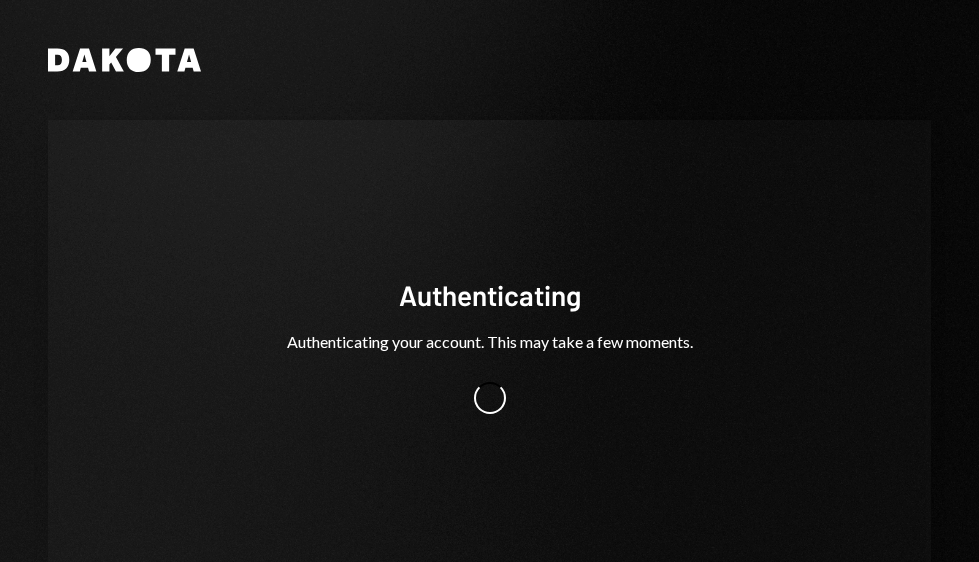 scroll, scrollTop: 0, scrollLeft: 0, axis: both 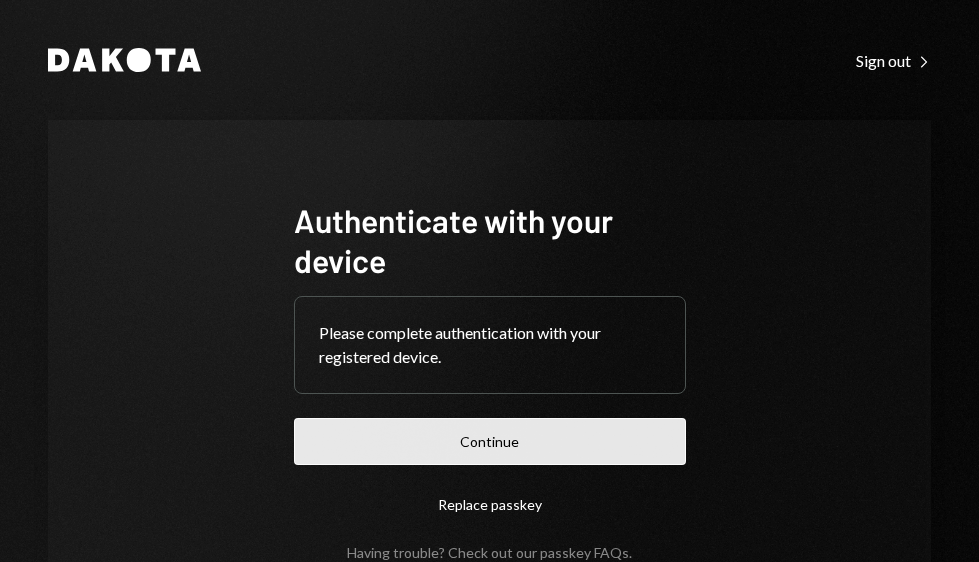 click on "Continue" at bounding box center (490, 441) 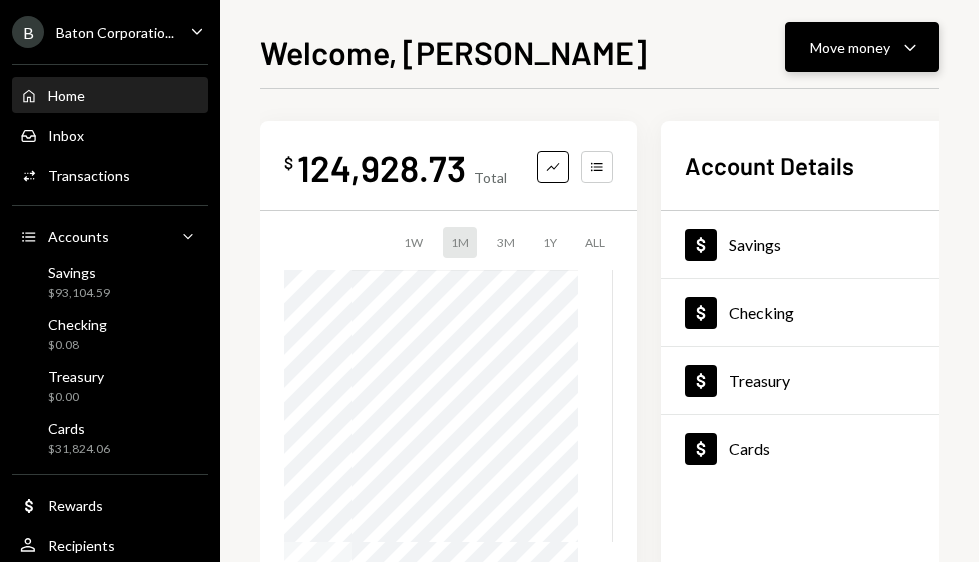 click on "Move money Caret Down" at bounding box center [862, 47] 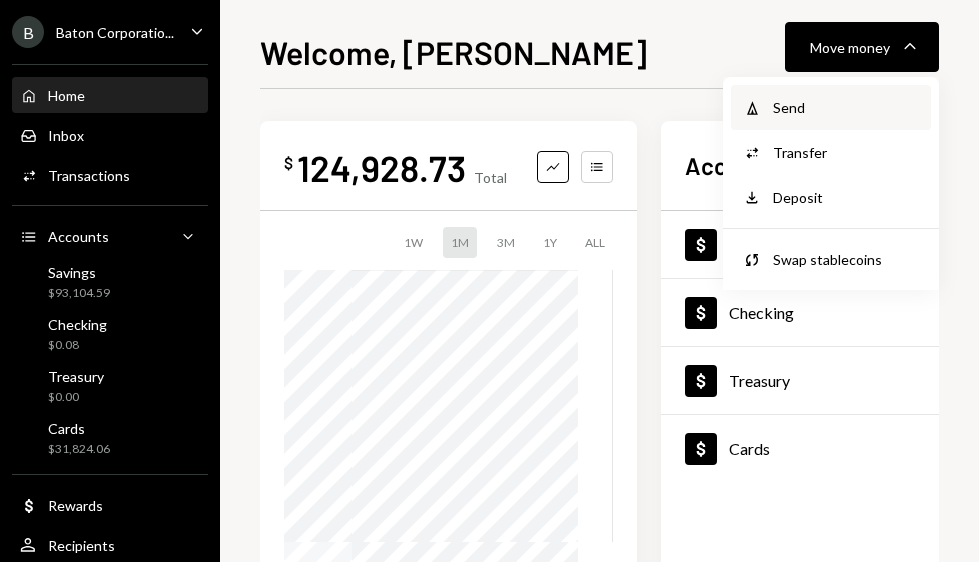 click on "Withdraw Send" at bounding box center [831, 107] 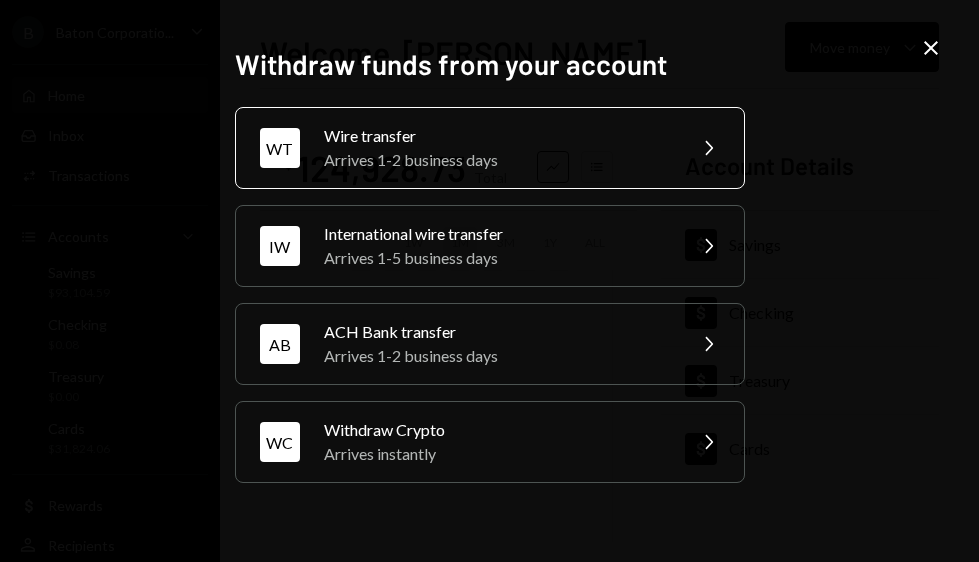 click on "Arrives 1-2 business days" at bounding box center [498, 160] 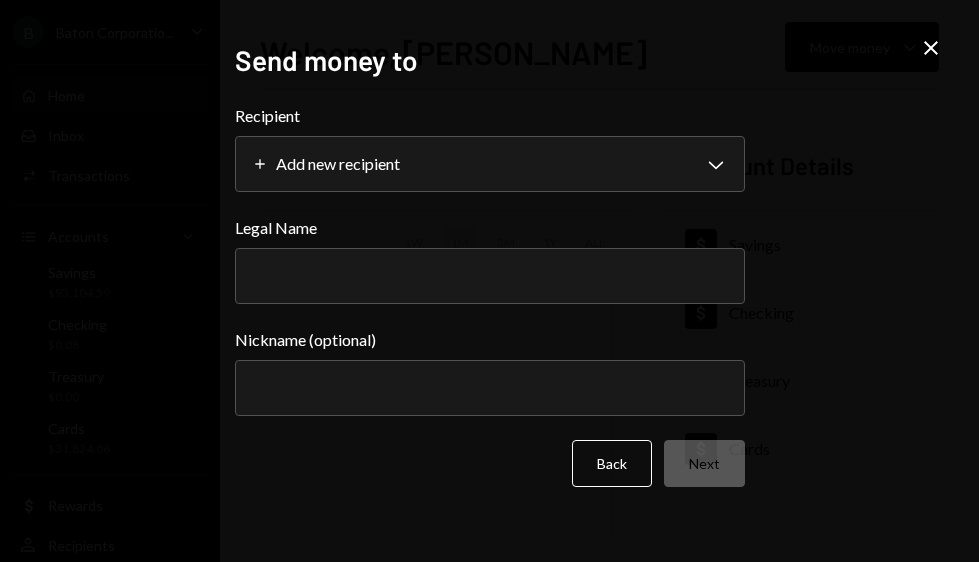 select 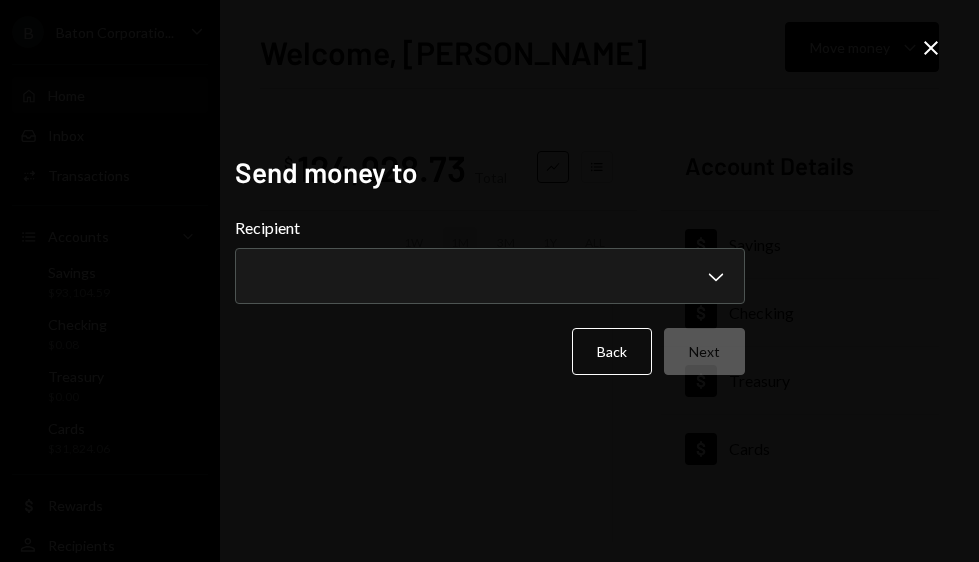 click on "Close" at bounding box center [931, 49] 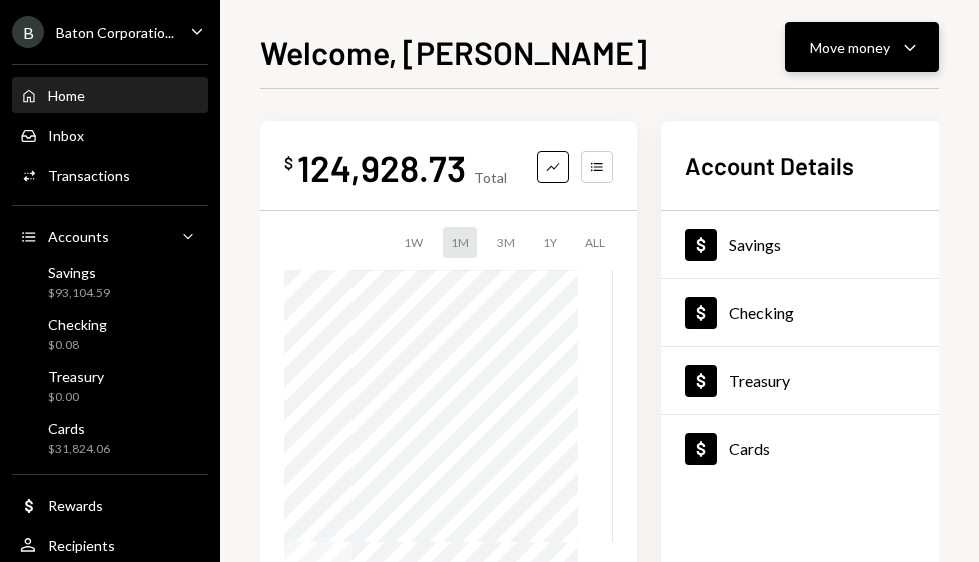 click on "Move money" at bounding box center [850, 47] 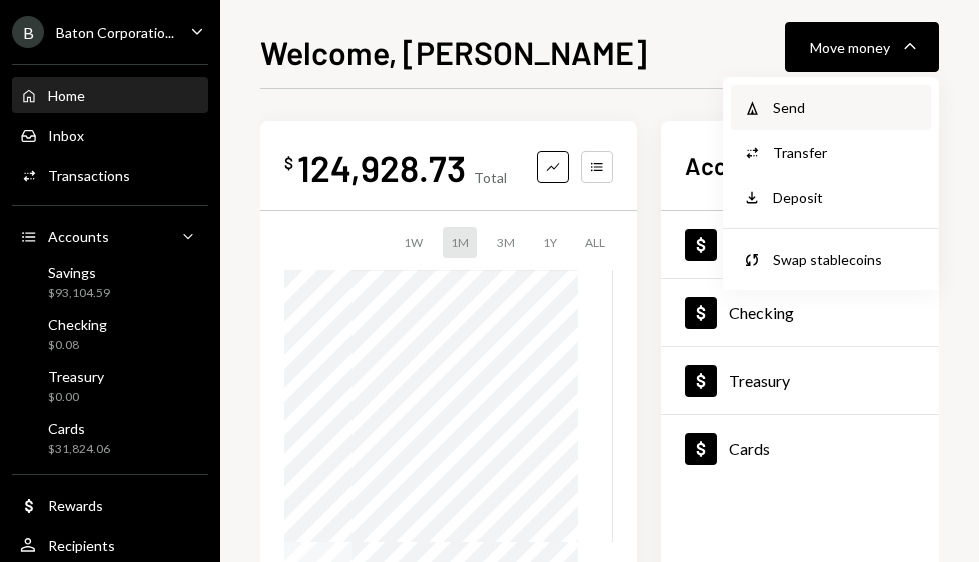 click on "Send" at bounding box center (846, 107) 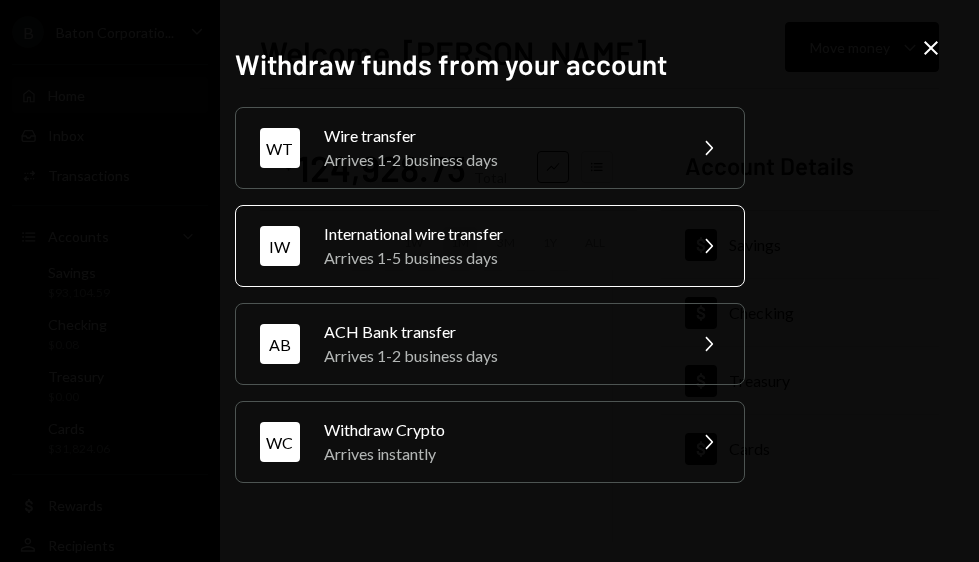 click on "Arrives 1-5 business days" at bounding box center [498, 258] 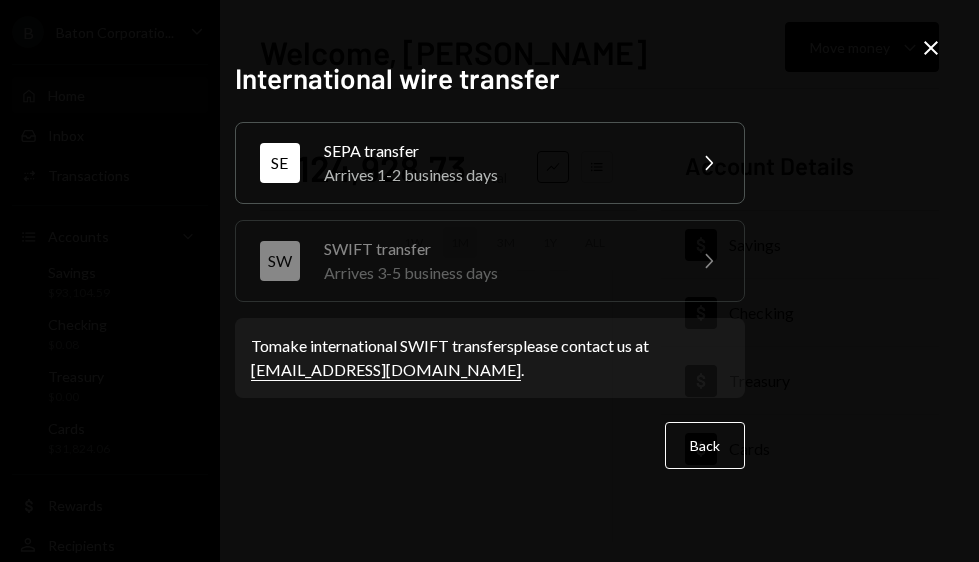 click on "Close" 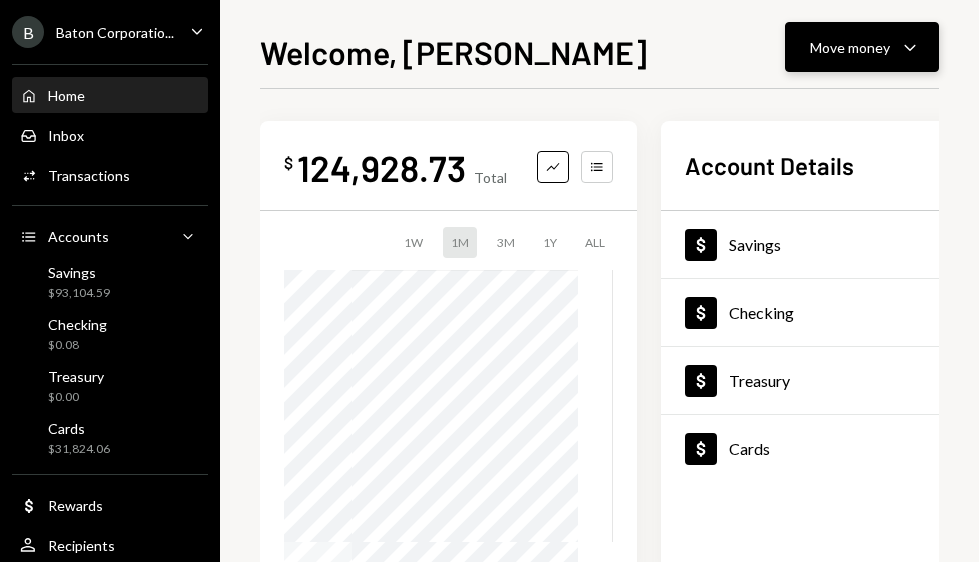 click on "Move money" at bounding box center (850, 47) 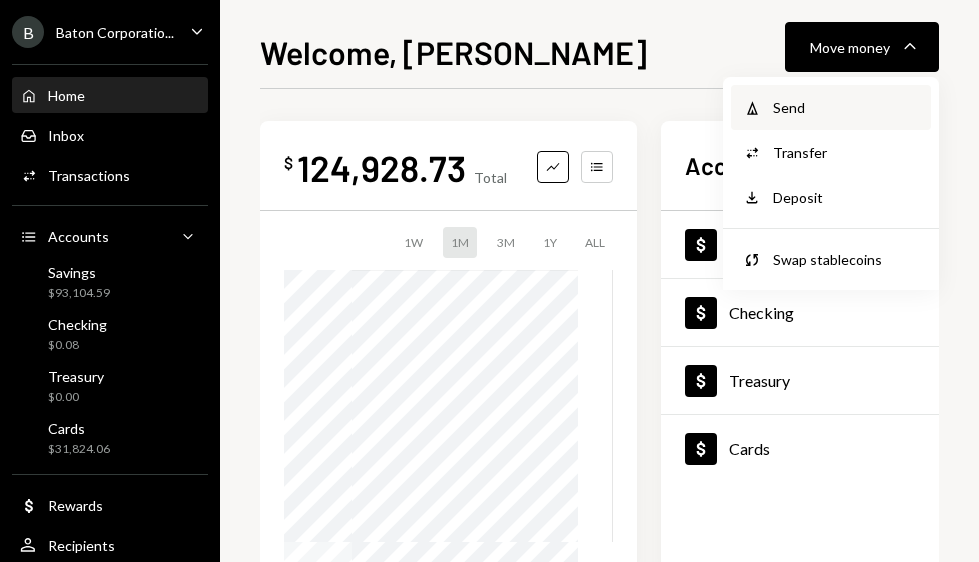 click on "Send" at bounding box center [846, 107] 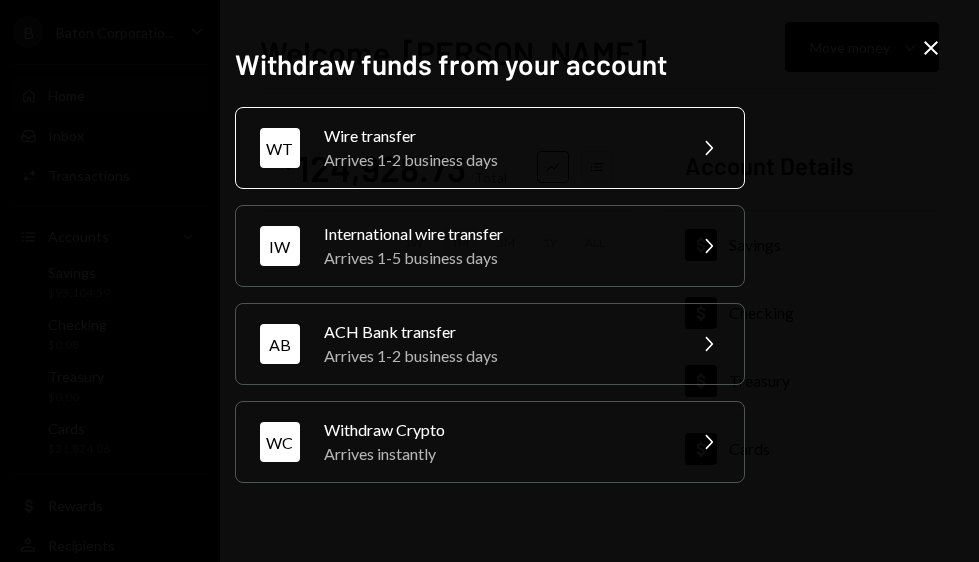 click on "Arrives 1-2 business days" at bounding box center (498, 160) 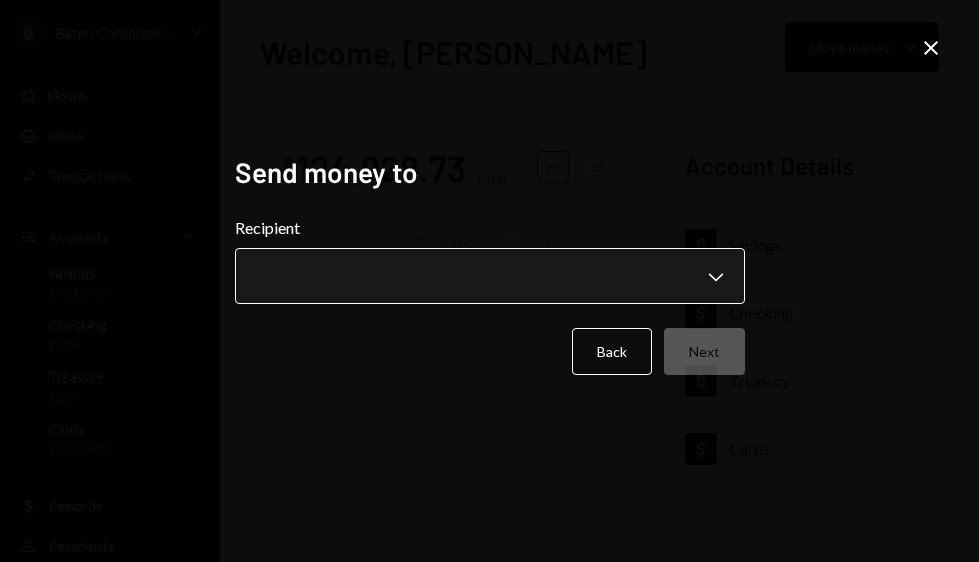 click on "**********" at bounding box center [489, 281] 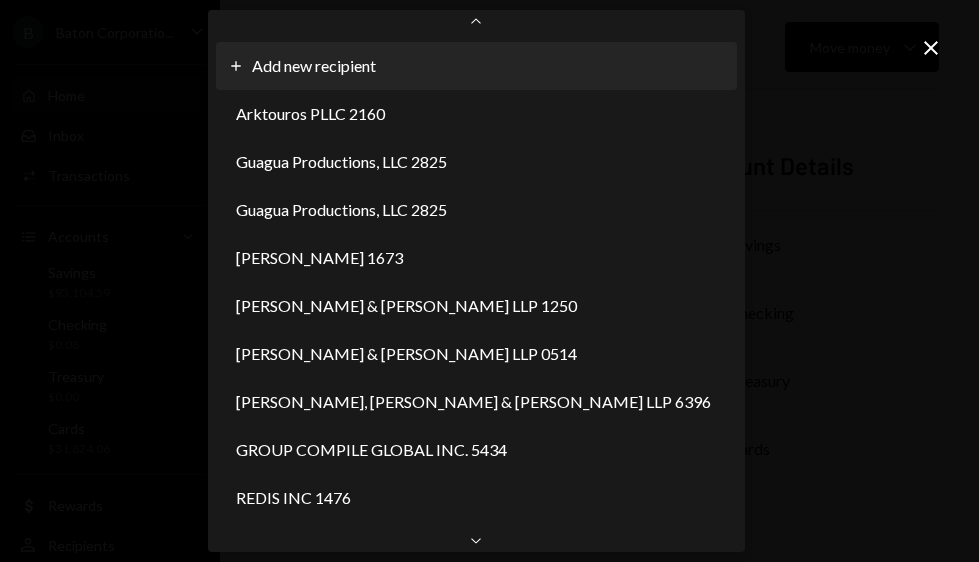 scroll, scrollTop: 516, scrollLeft: 0, axis: vertical 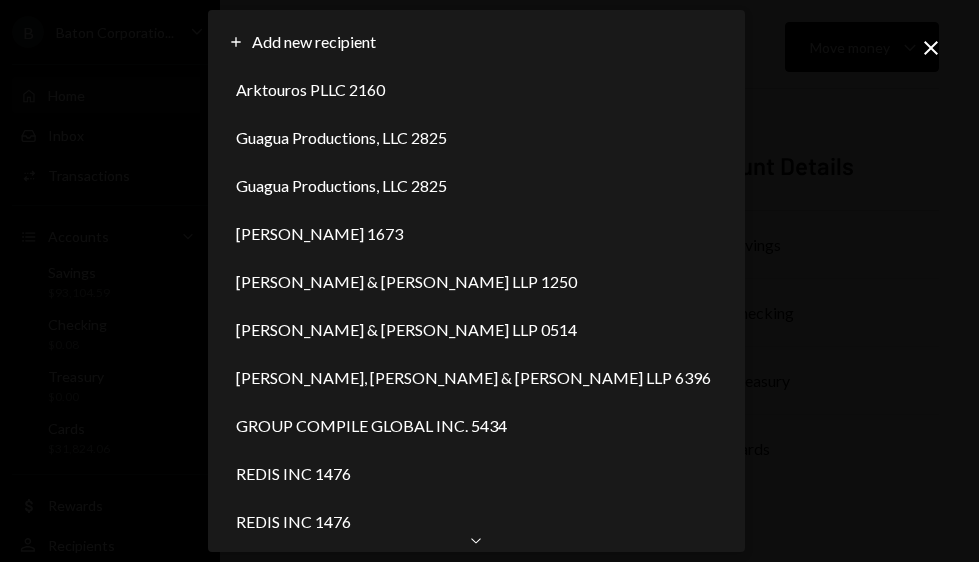 click on "**********" at bounding box center [489, 281] 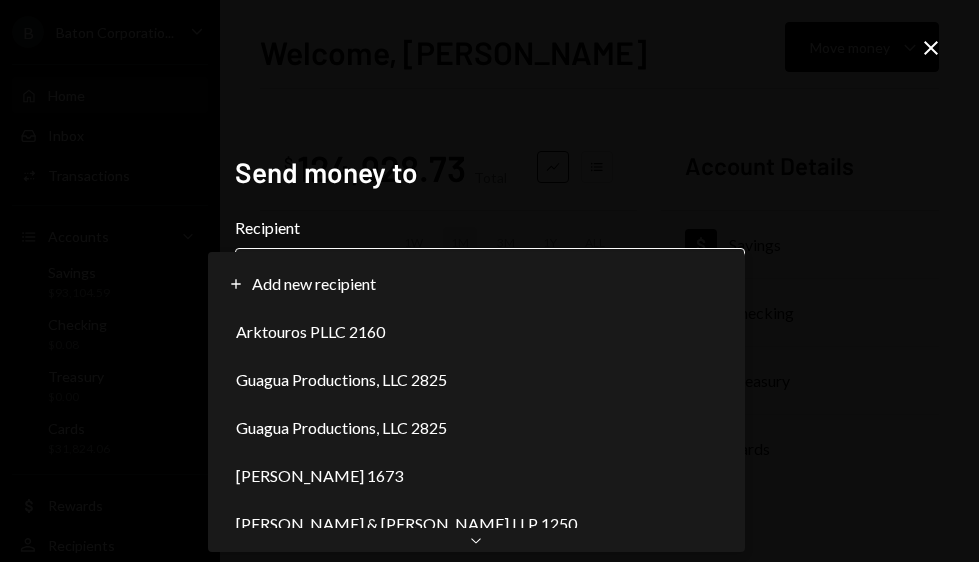 click on "**********" at bounding box center (489, 281) 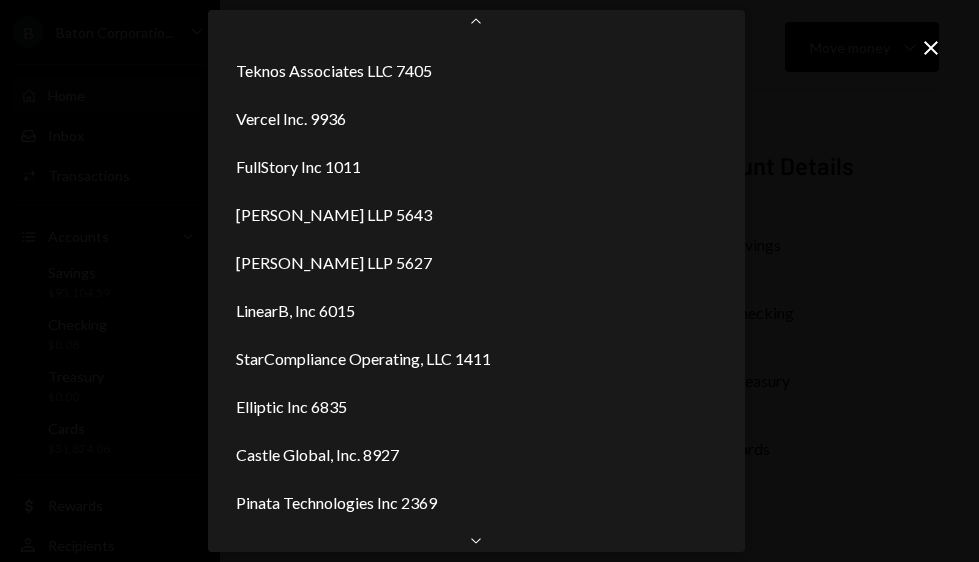 scroll, scrollTop: 794, scrollLeft: 0, axis: vertical 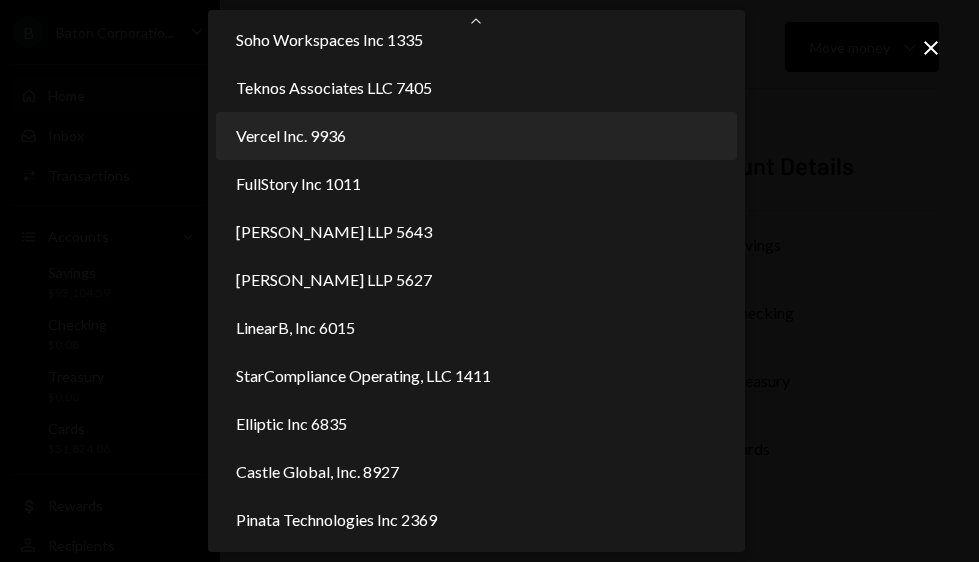 select on "**********" 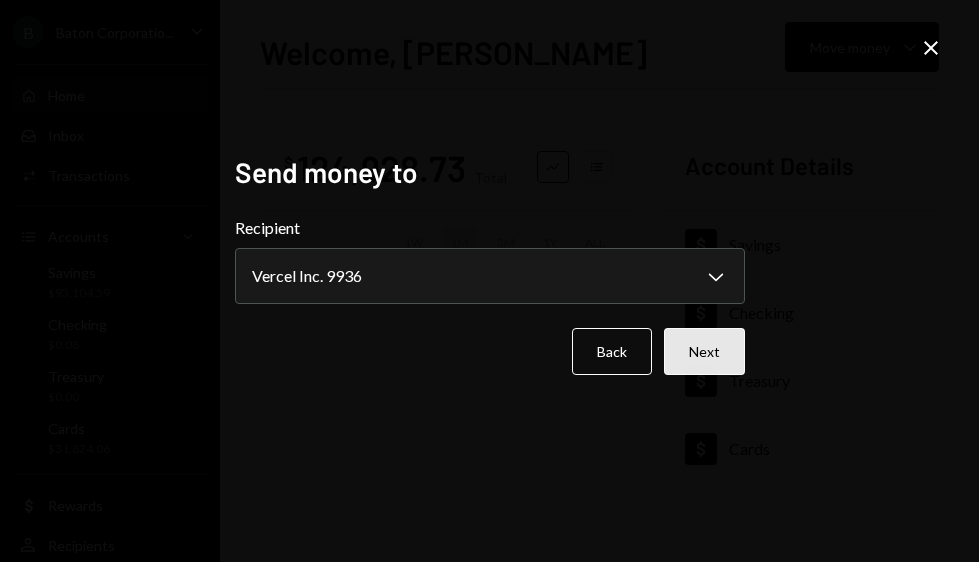 click on "Next" at bounding box center [704, 351] 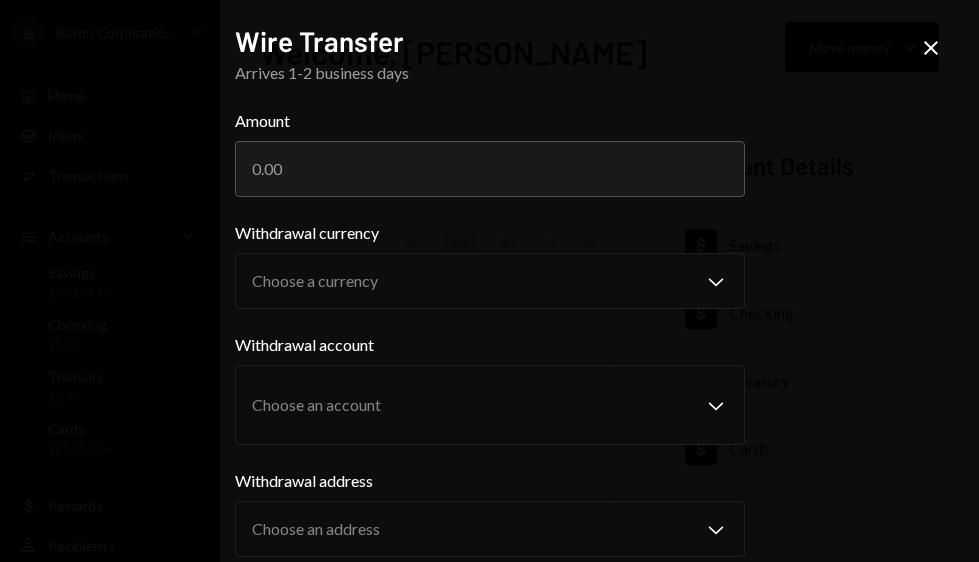 click on "Amount Withdrawal currency Choose a currency Chevron Down Withdrawal account Choose an account Chevron Down Withdrawal address Choose an address Chevron Down Wire message Memo Back Next" at bounding box center (490, 492) 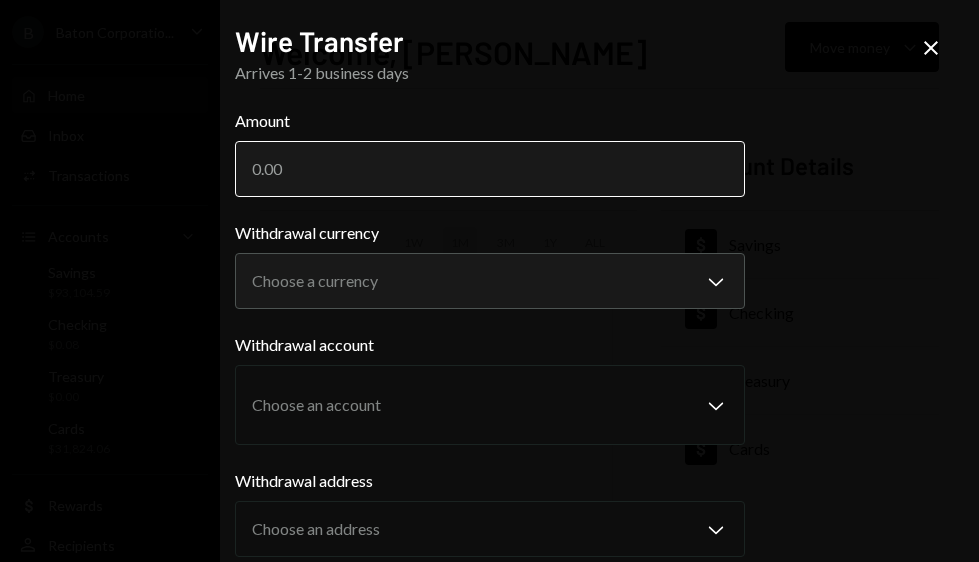 click on "Amount" at bounding box center [490, 169] 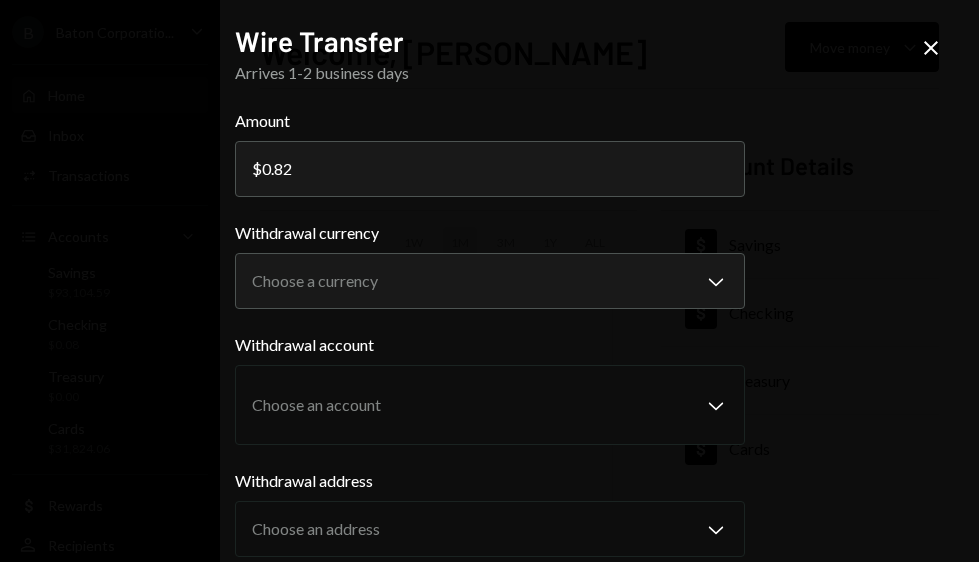 scroll, scrollTop: 16, scrollLeft: 0, axis: vertical 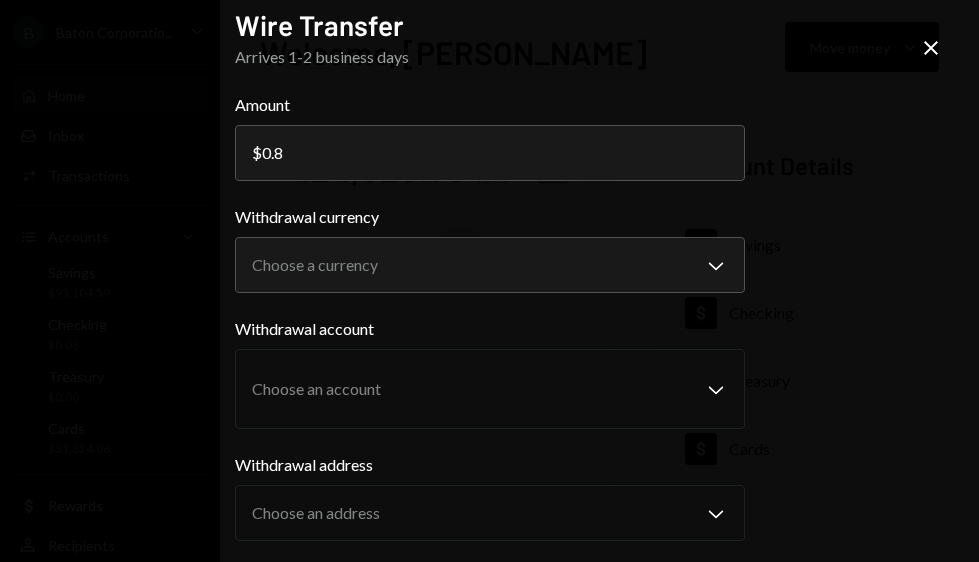 type on "0" 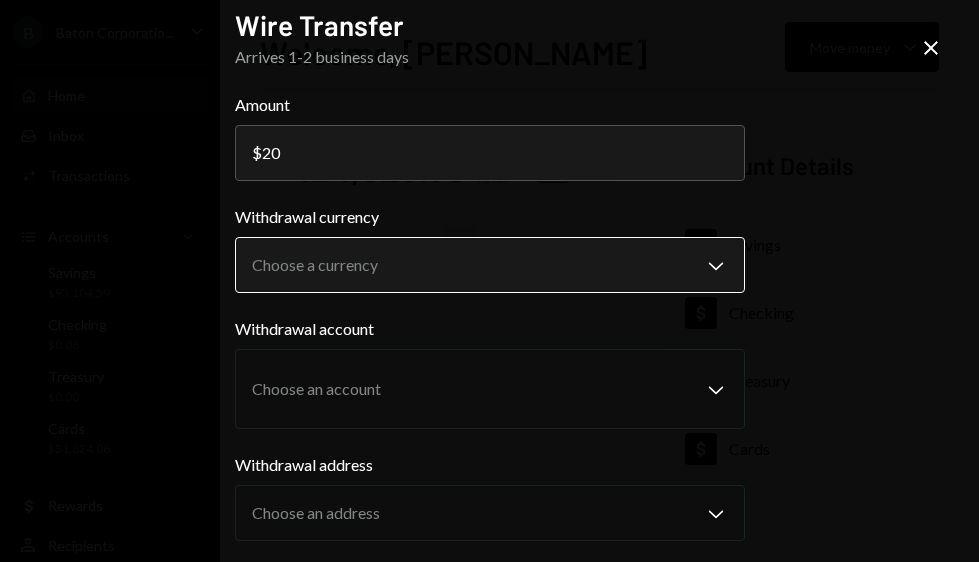 type on "20" 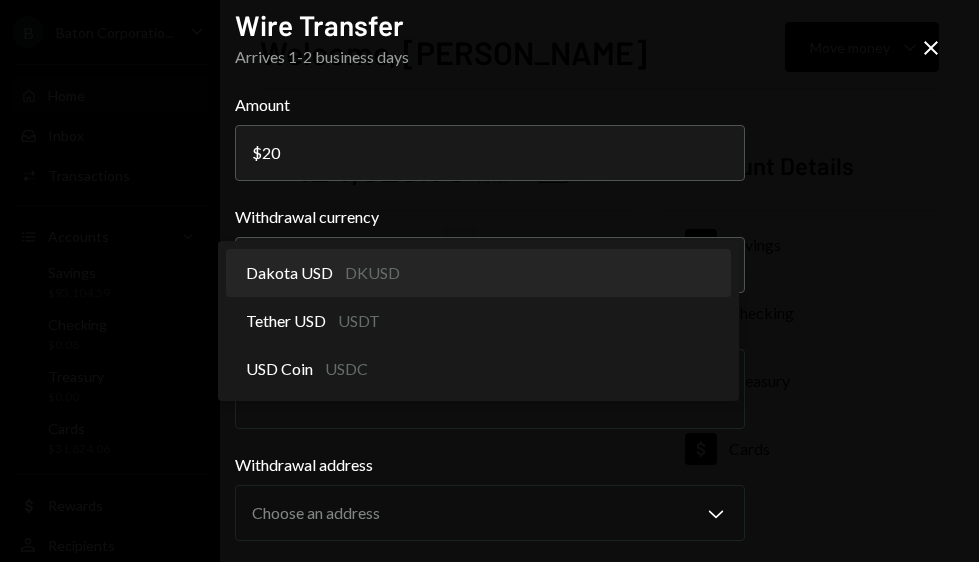 select on "*****" 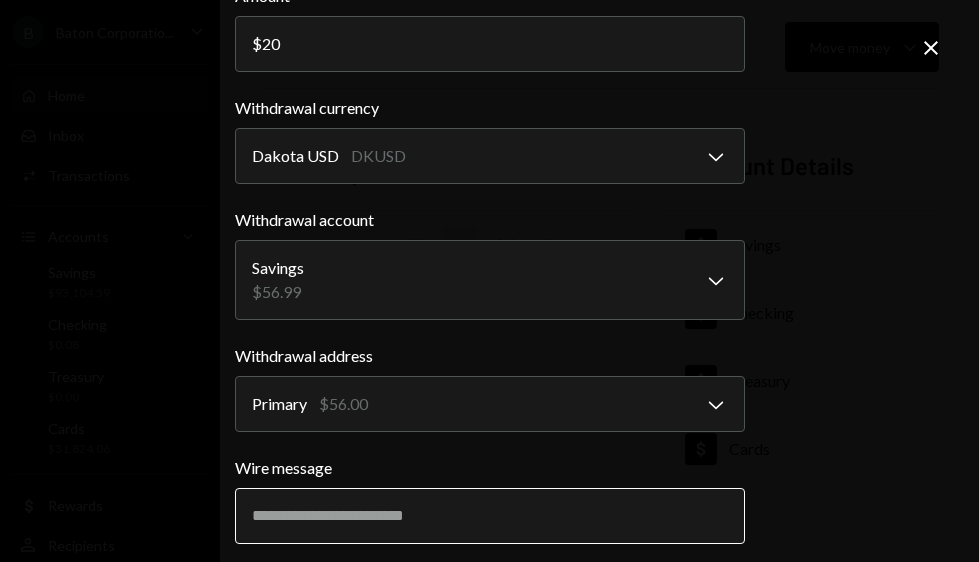 scroll, scrollTop: 345, scrollLeft: 0, axis: vertical 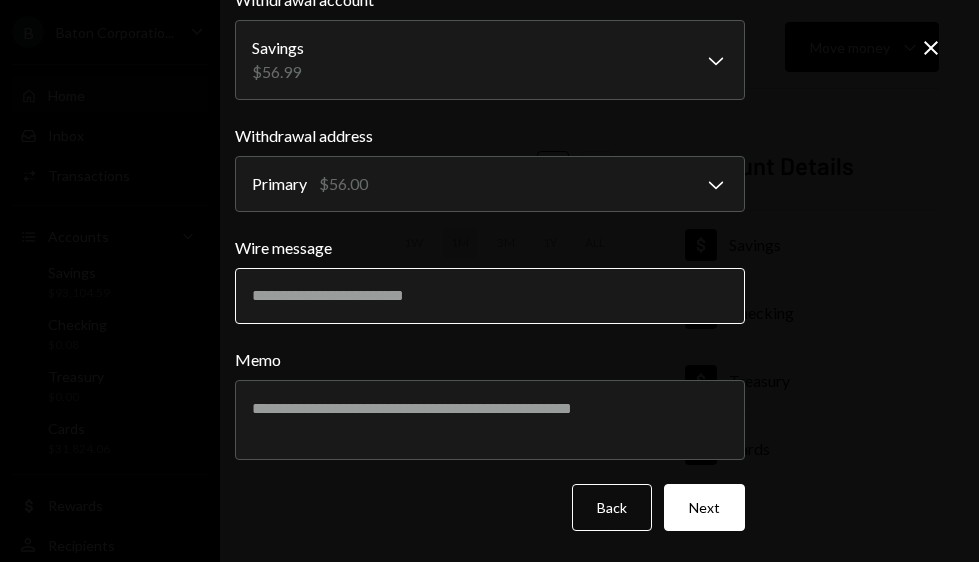 click on "Wire message" at bounding box center [490, 296] 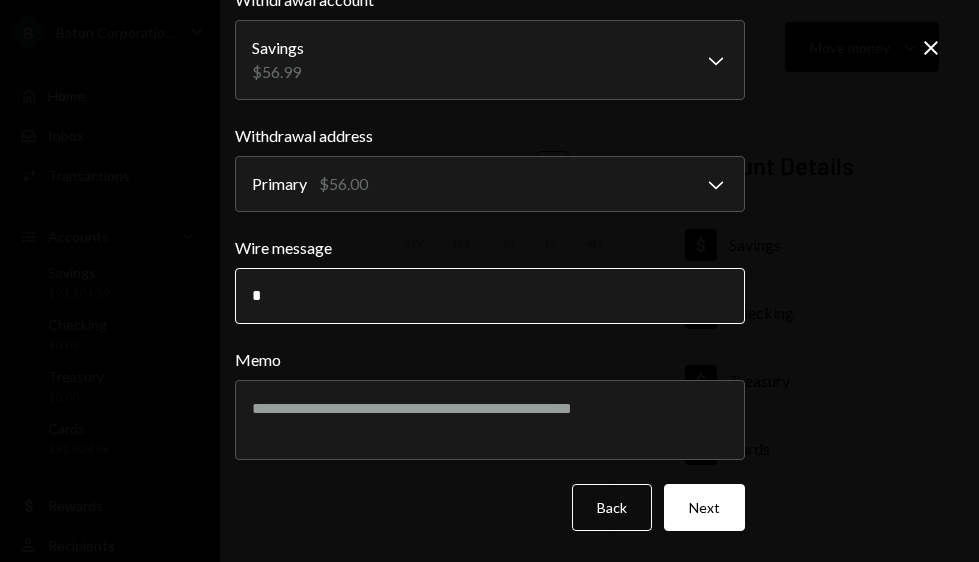 click on "*" at bounding box center [490, 296] 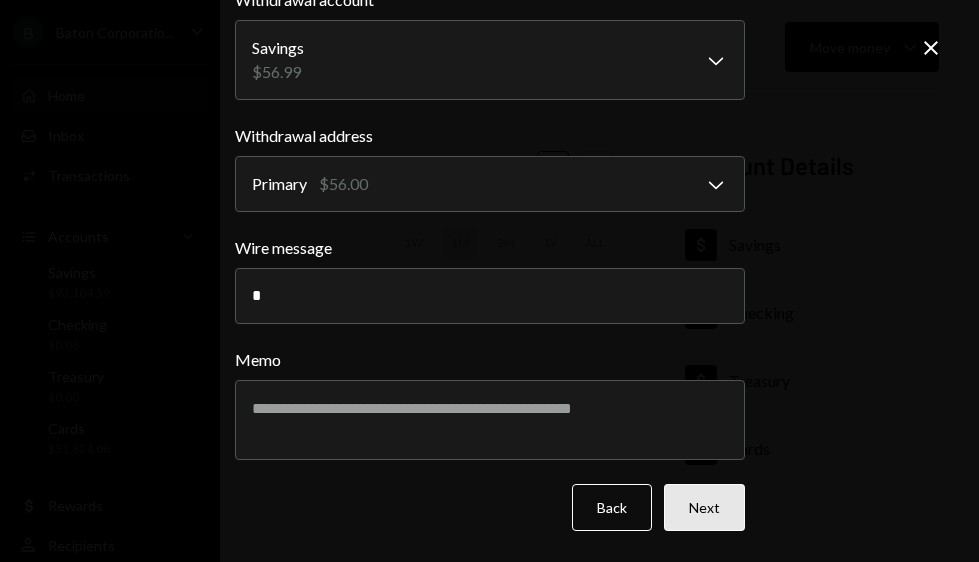 type on "*" 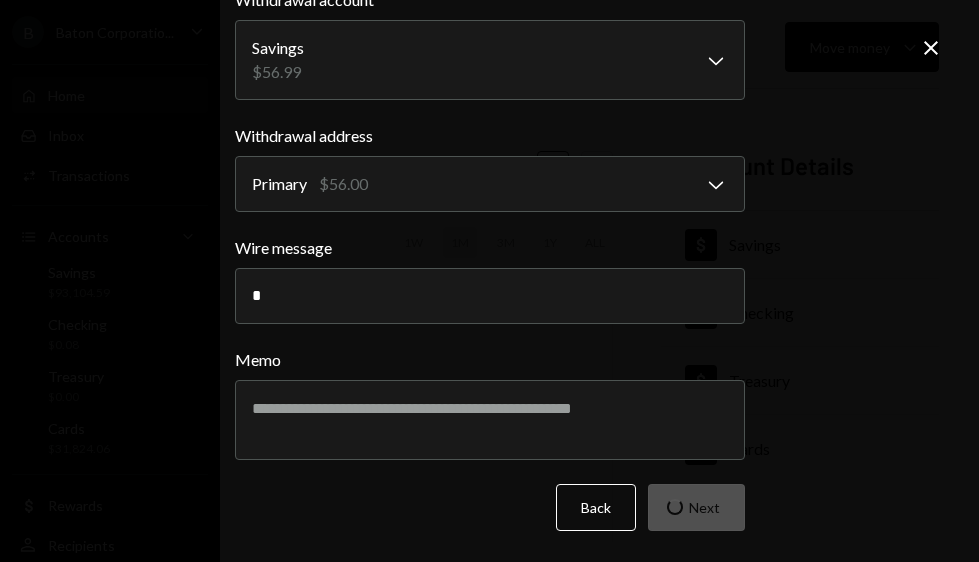 scroll, scrollTop: 125, scrollLeft: 0, axis: vertical 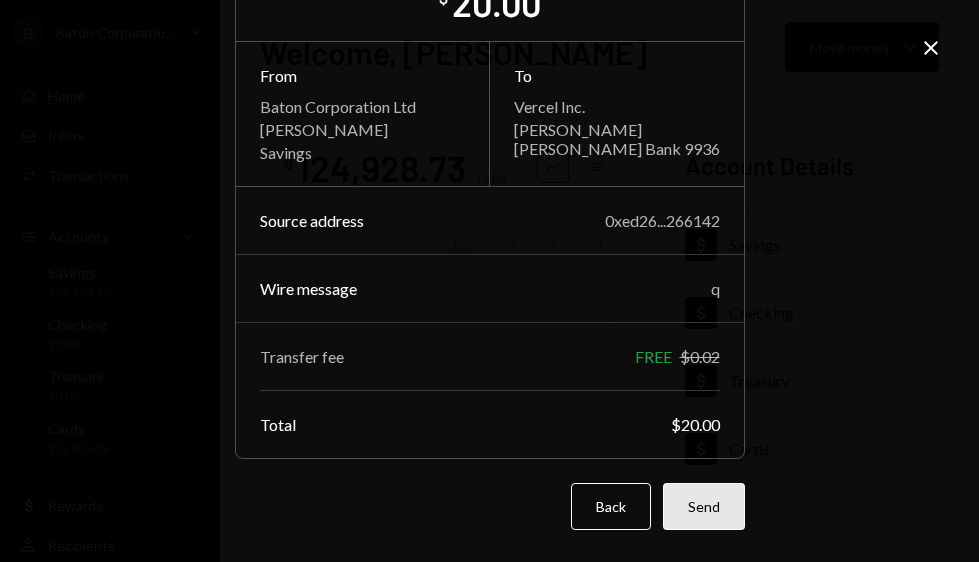 click on "Send" at bounding box center [704, 506] 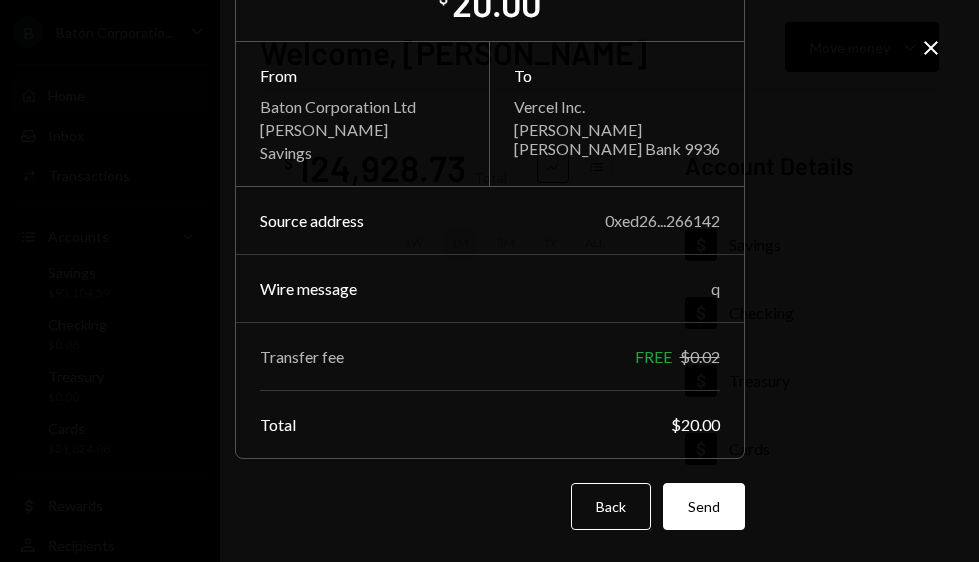 scroll, scrollTop: 0, scrollLeft: 0, axis: both 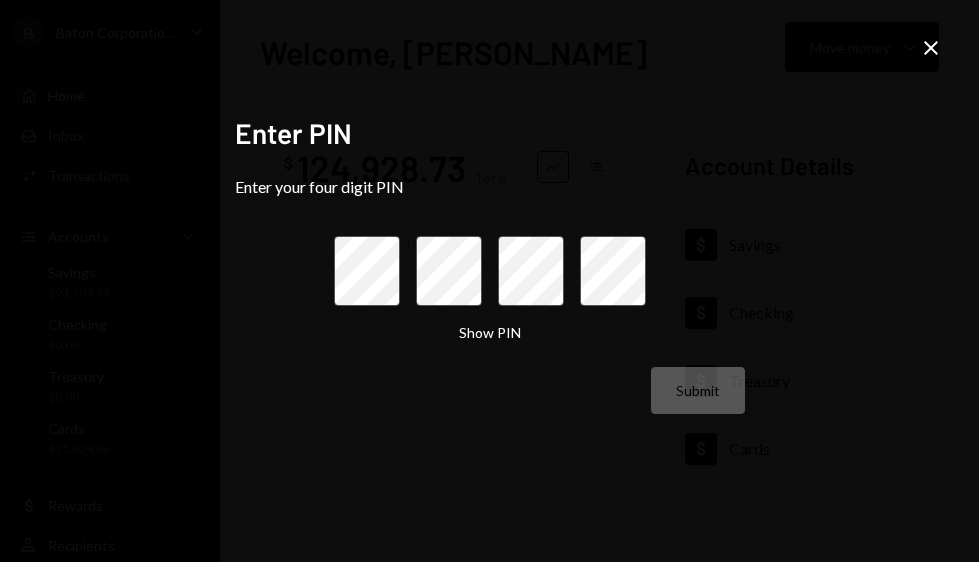 click 